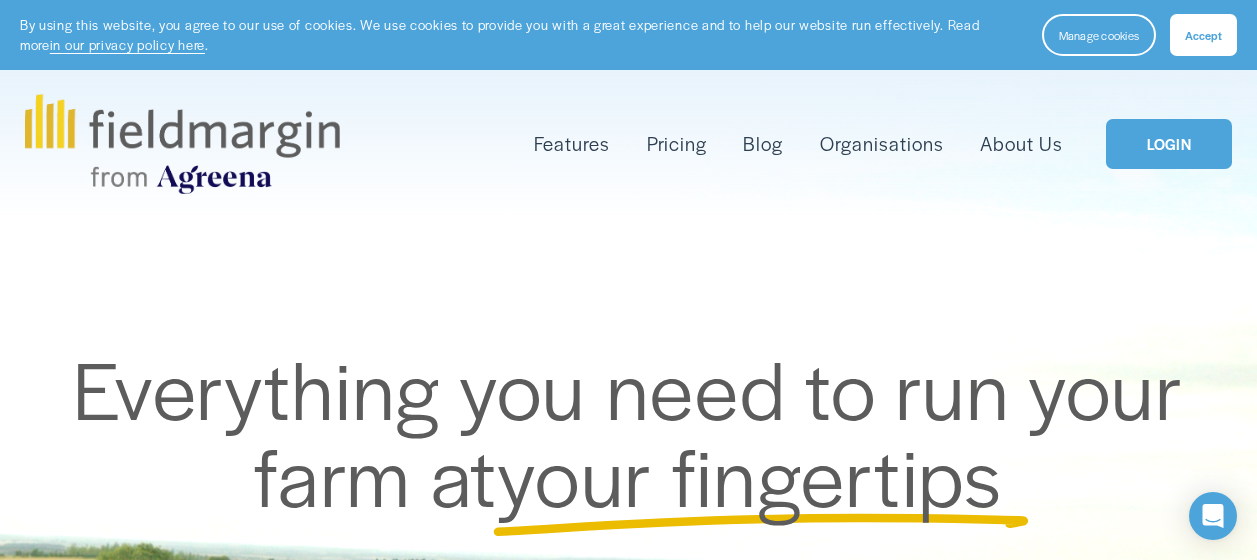 scroll, scrollTop: 0, scrollLeft: 0, axis: both 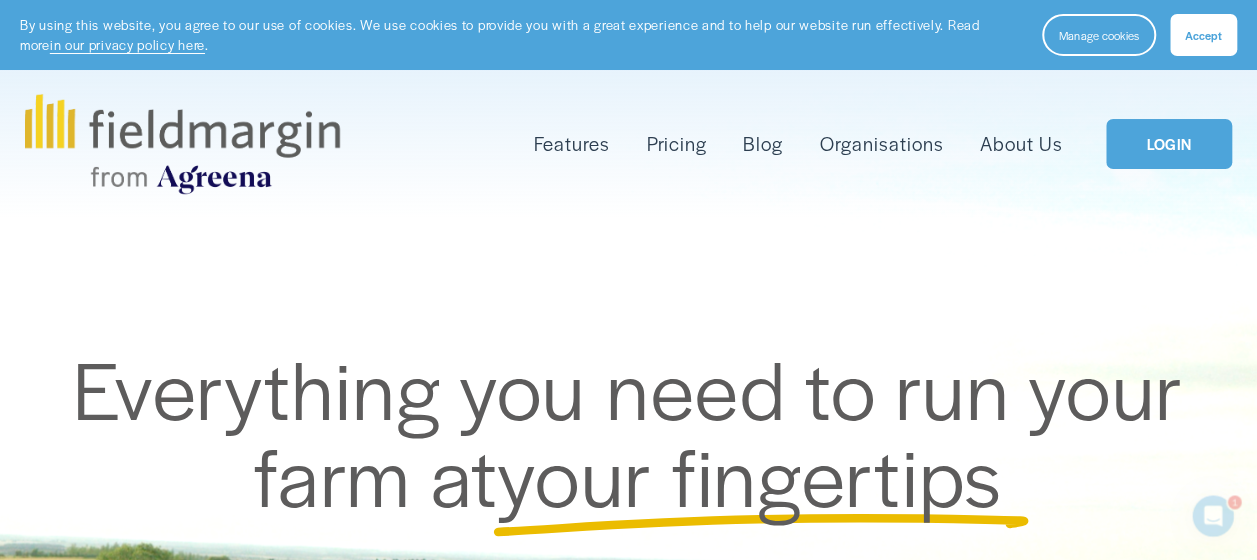 click on "LOGIN" at bounding box center [1169, 144] 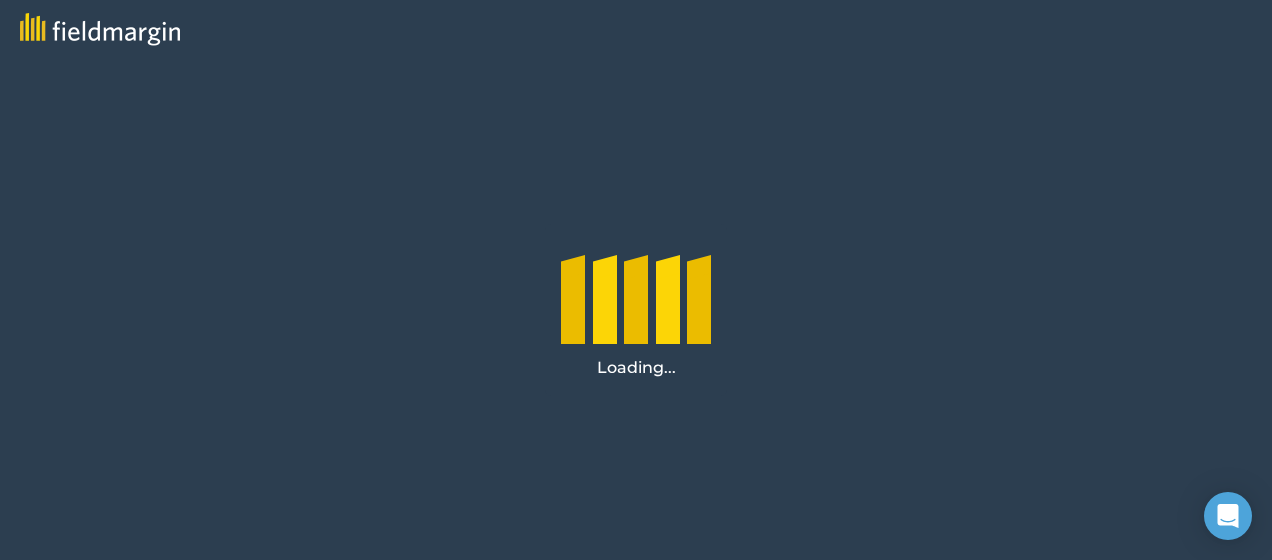 scroll, scrollTop: 0, scrollLeft: 0, axis: both 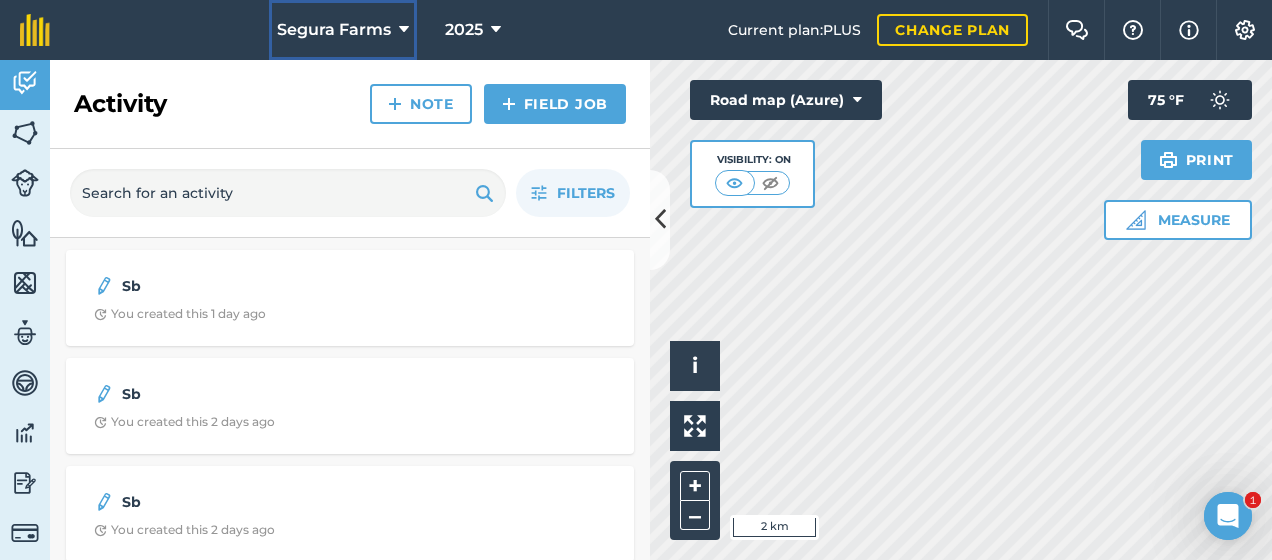 click at bounding box center [404, 30] 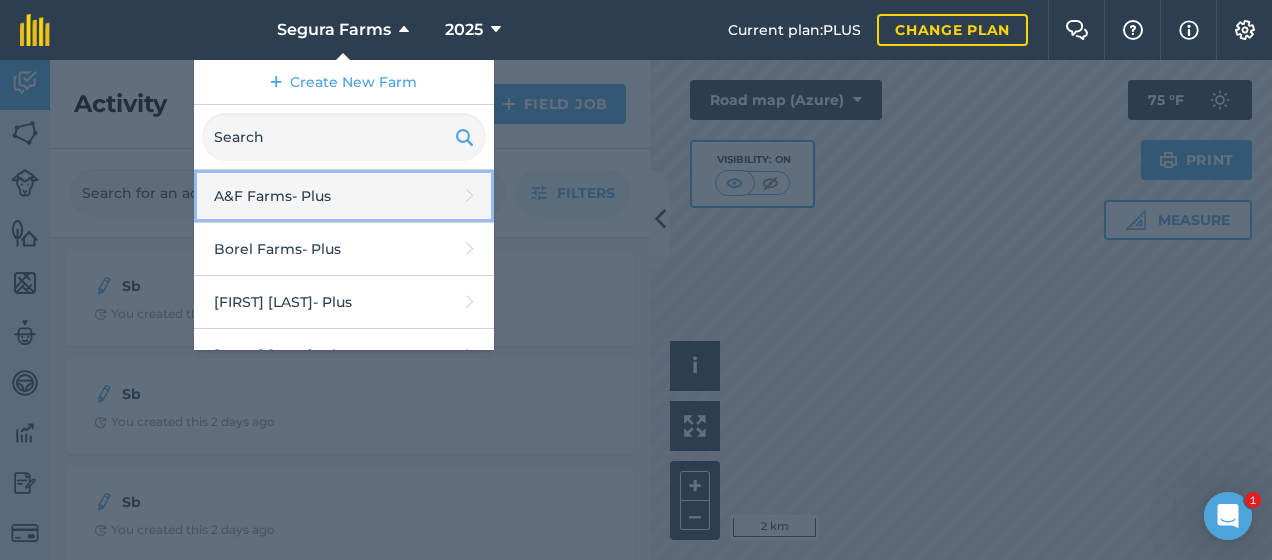click on "[NAME] - Plus" at bounding box center (344, 196) 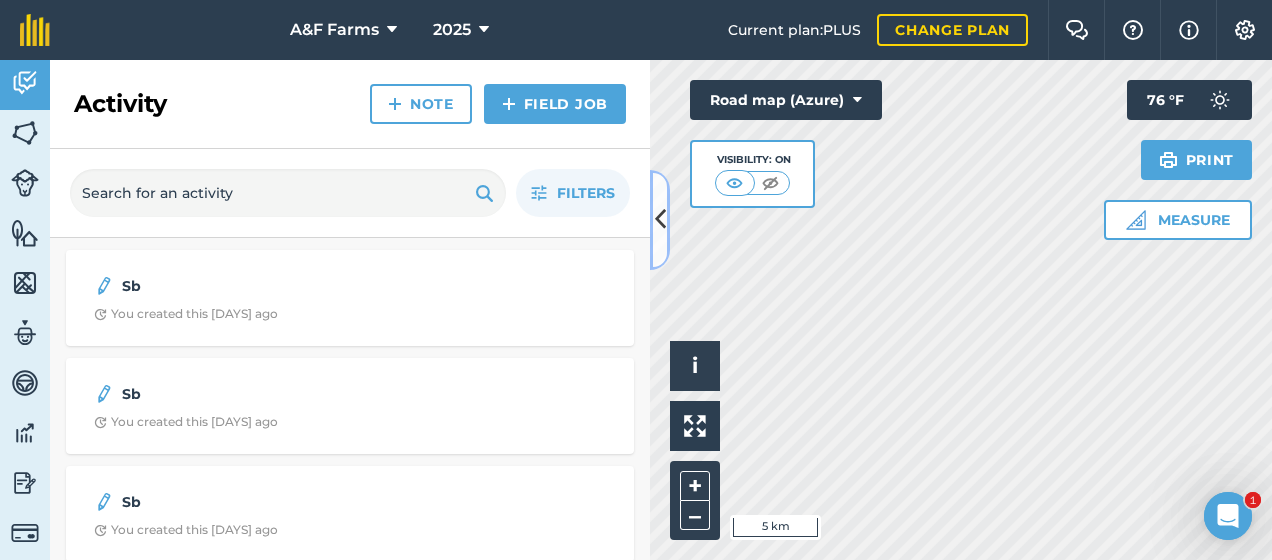 click at bounding box center [660, 219] 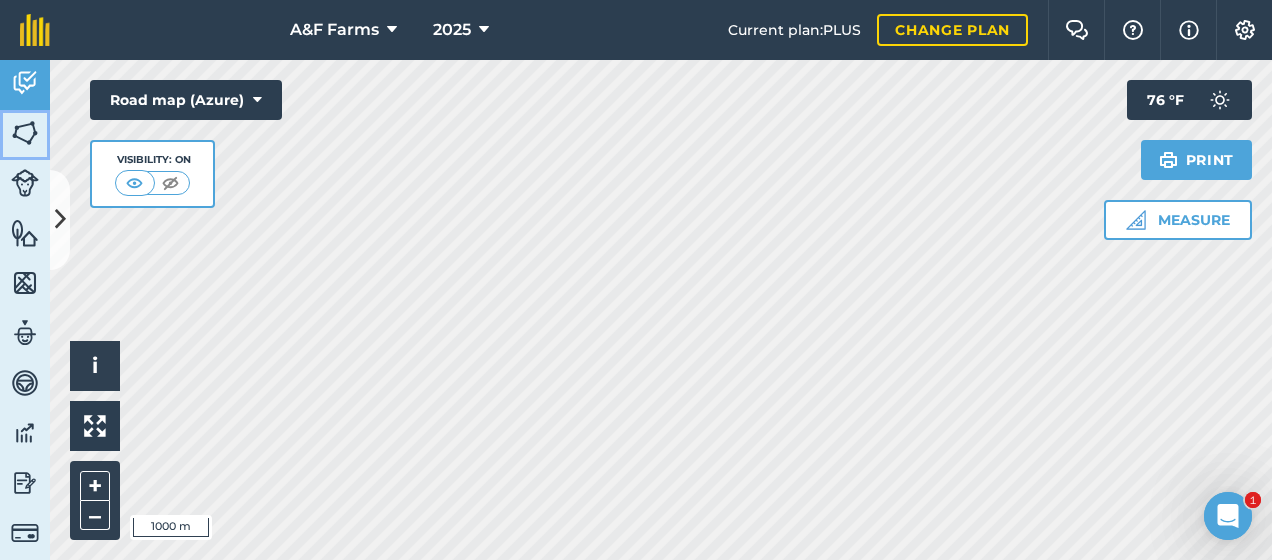 click at bounding box center [25, 133] 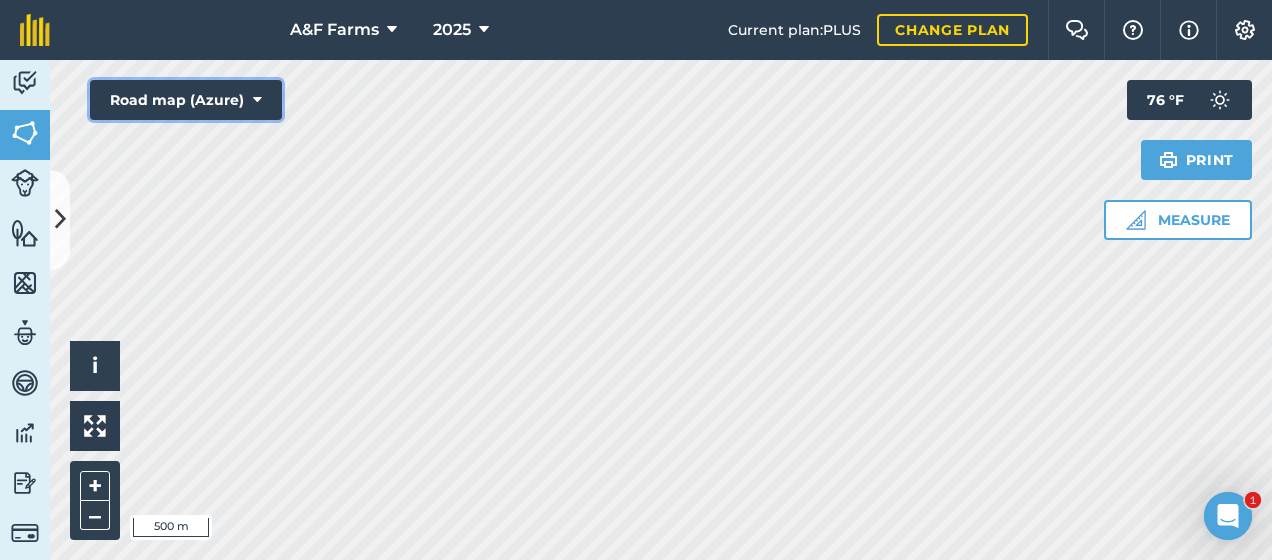 click at bounding box center [257, 100] 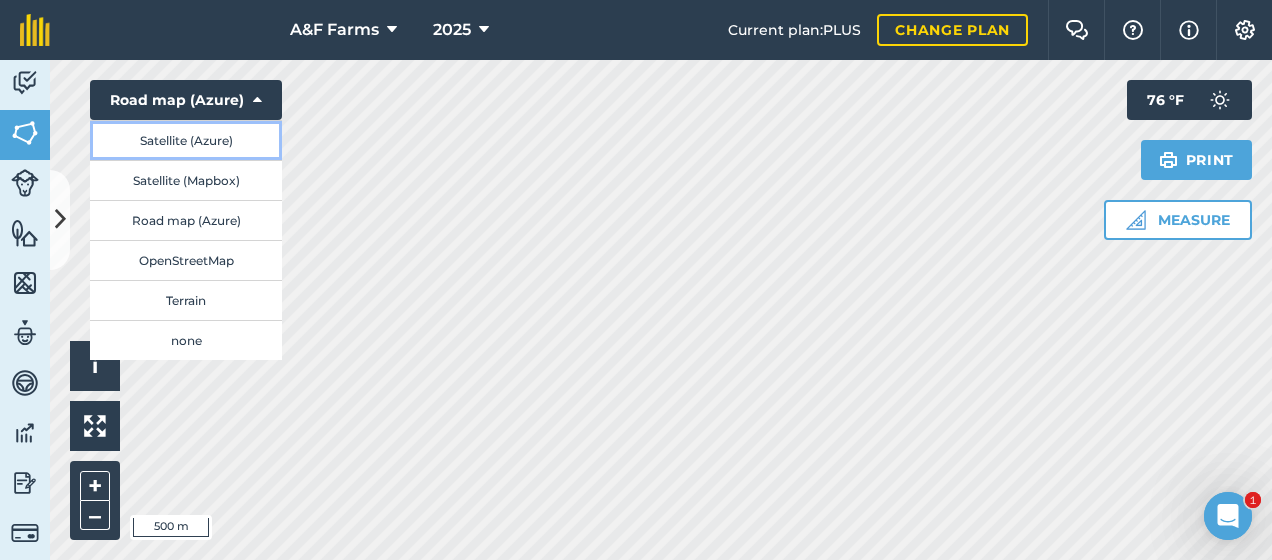 click on "Satellite (Azure)" at bounding box center [186, 140] 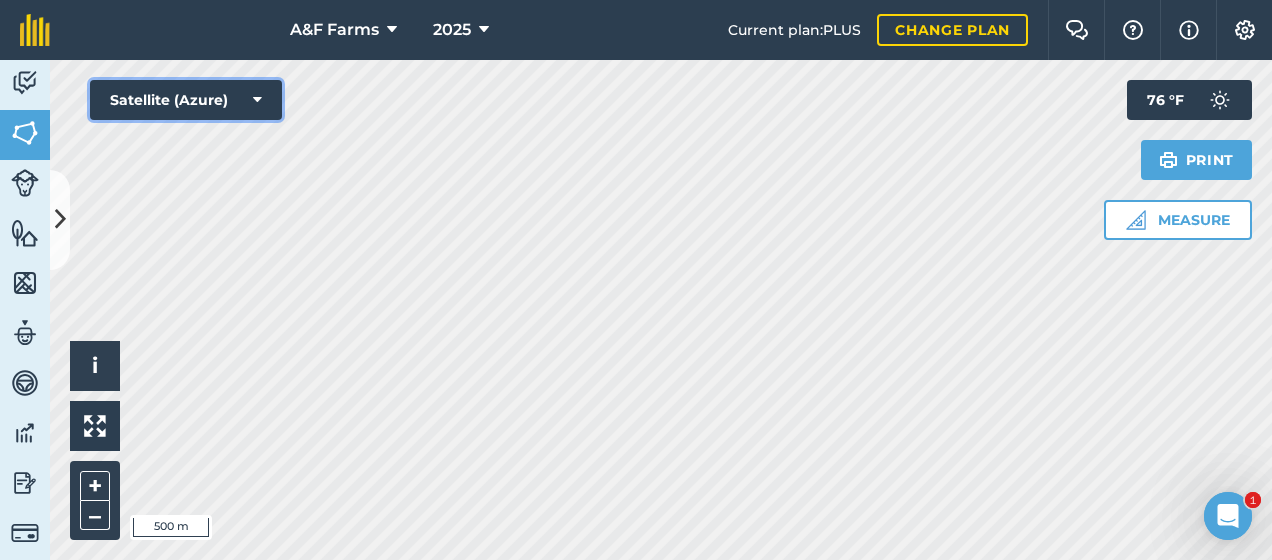click at bounding box center [257, 100] 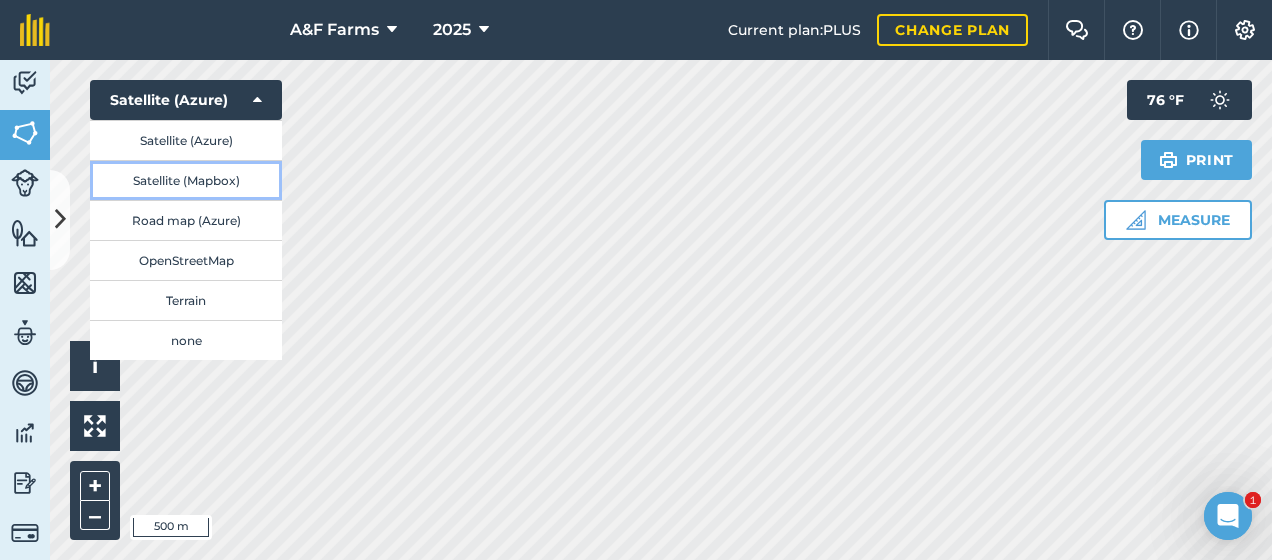 click on "Satellite (Mapbox)" at bounding box center (186, 180) 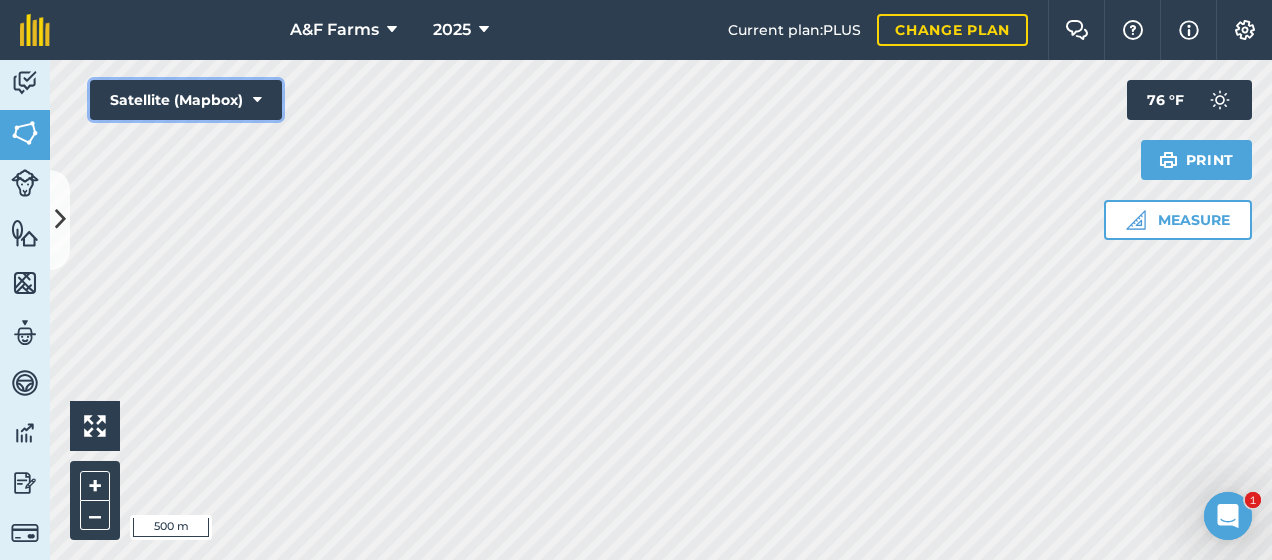 click at bounding box center [257, 100] 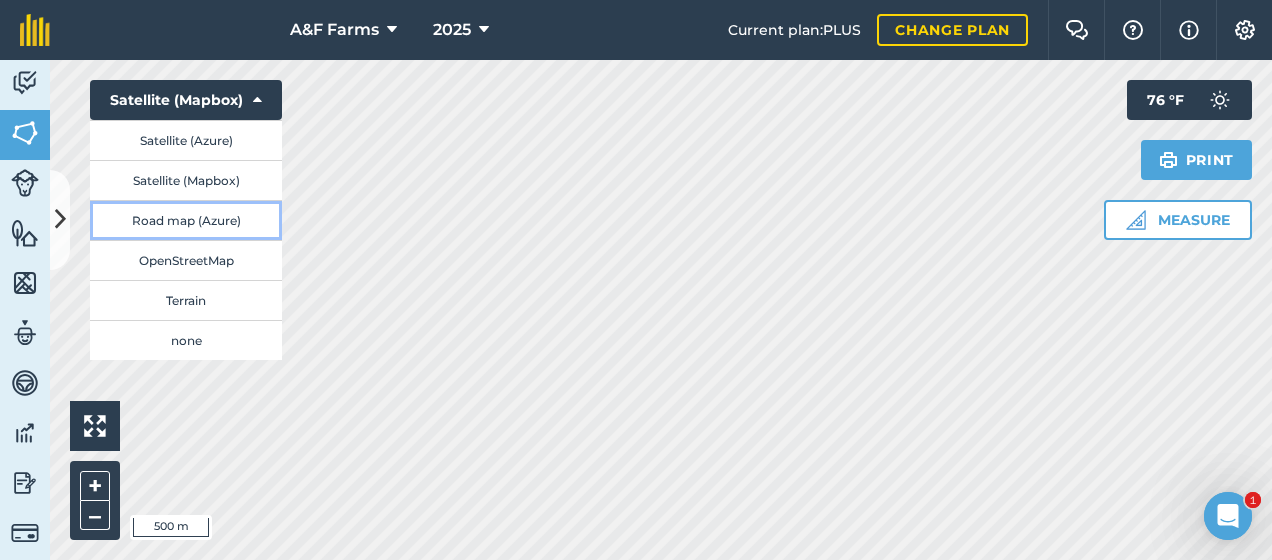 click on "Road map (Azure)" at bounding box center (186, 220) 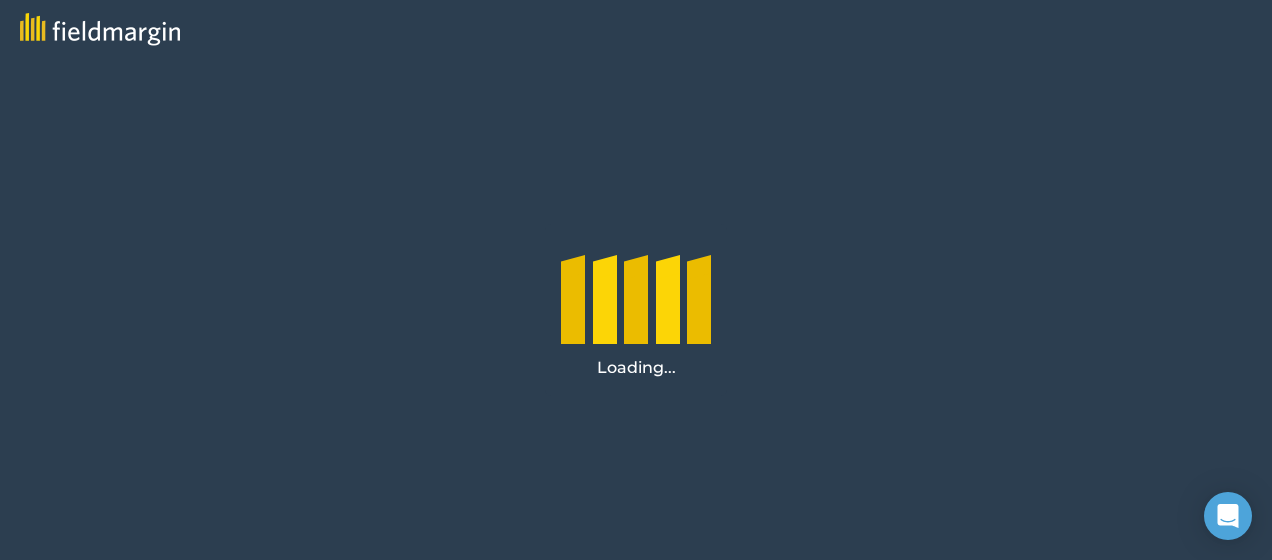 scroll, scrollTop: 0, scrollLeft: 0, axis: both 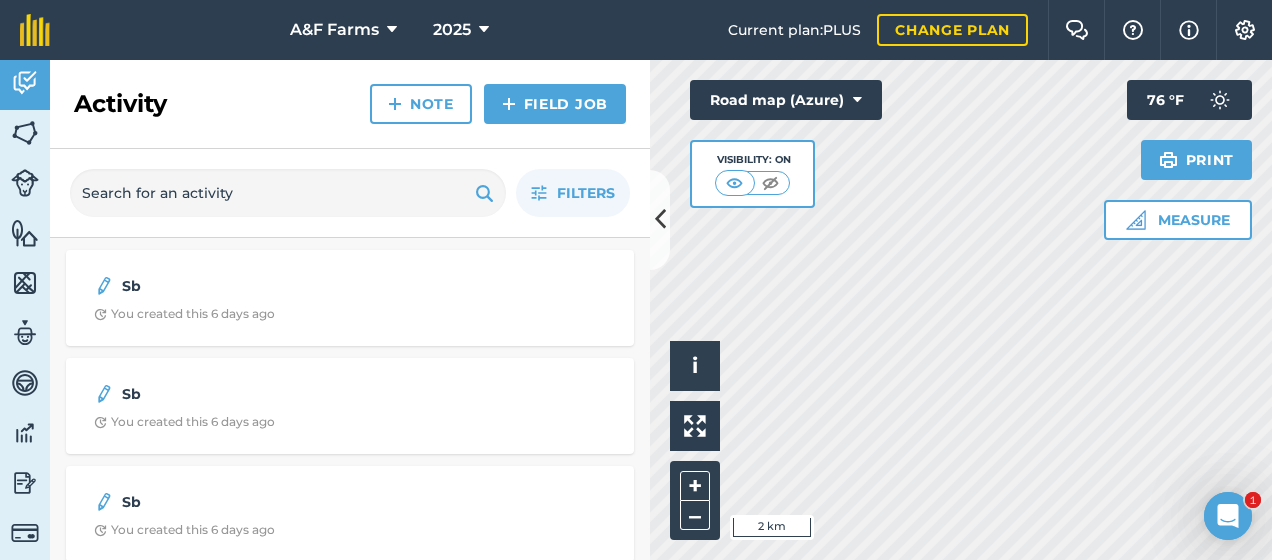 click on "A&F Farms 2025 Current plan :  PLUS   Change plan Farm Chat Help Info Settings A&F Farms  -  2025 Reproduced with the permission of  Microsoft Printed on  04/08/2025 Field usages No usage set 1st 2nd 3rd 4th Fallow Plant SOYBEANS Activity Fields Livestock Features Maps Team Vehicles Data Reporting Billing Tutorials Tutorials Activity   Note   Field Job Filters Sb You created this 6 days ago Sb You created this 6 days ago Sb You created this 6 days ago S  You created this 6 days ago Sb You created this 6 days ago Sb You created this 6 days ago Sb You created this 6 days ago Sb You created this 6 days ago Sb You created this 6 days ago WIC  You created this 6 days ago WIC sb You created this 6 days ago Sb You created this 6 days ago Sb You created this 6 days ago Sb You created this 7 days ago Sb You created this 7 days ago WIC You created this 7 days ago WIC  You created this 7 days ago Sb You created this 7 days ago WIC You created this 7 days ago WIC sb You created this 7 days ago WIC WIC  Sb" at bounding box center (636, 280) 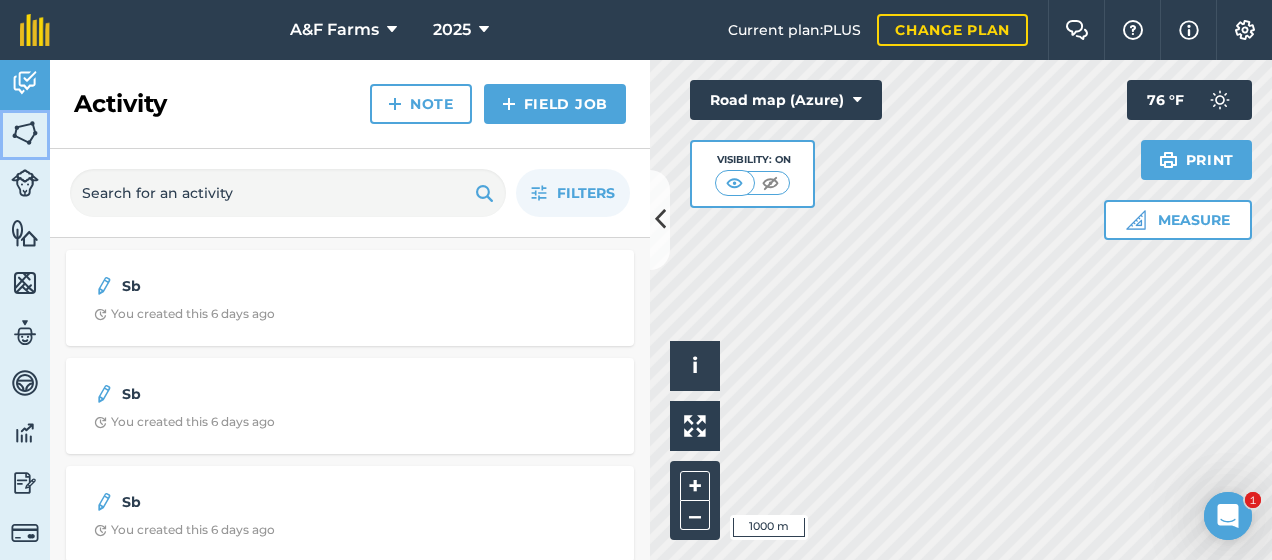 click at bounding box center (25, 133) 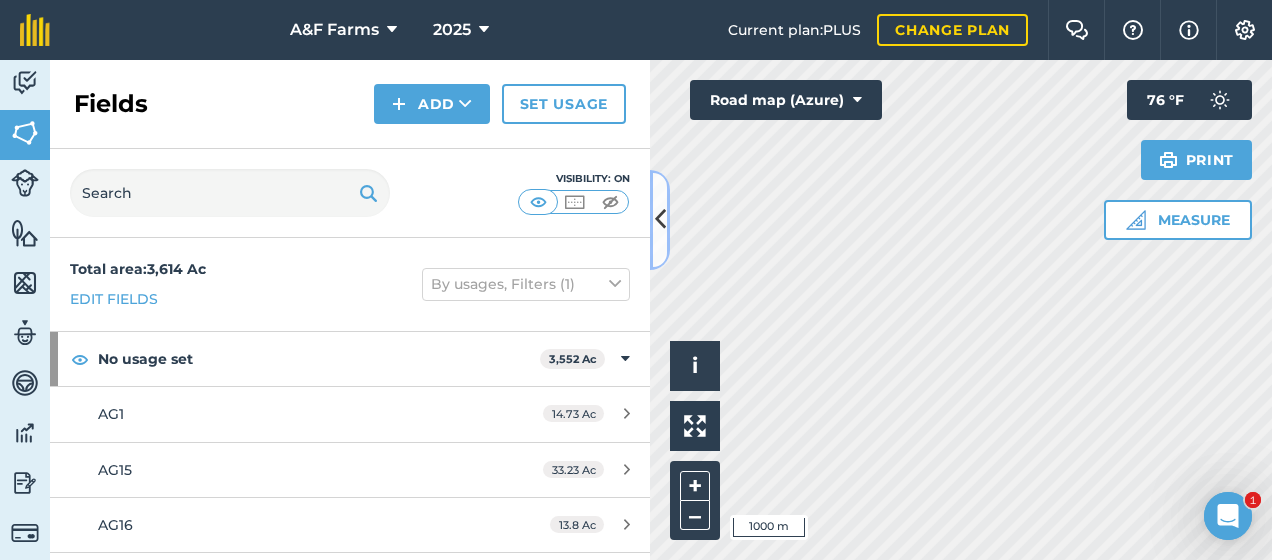 click at bounding box center (660, 219) 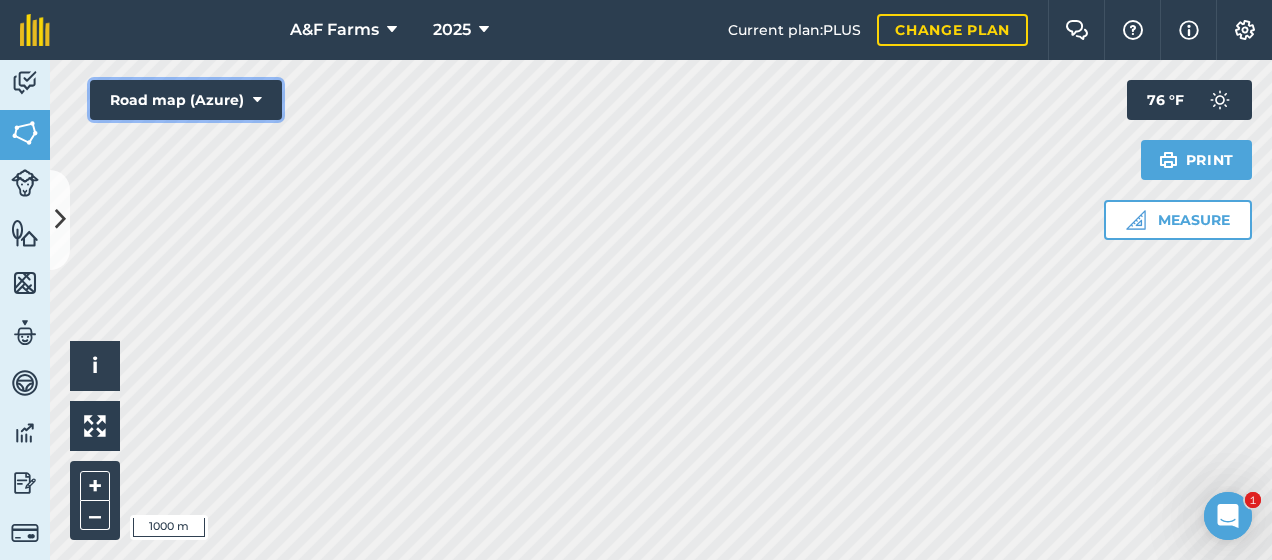 click at bounding box center [257, 100] 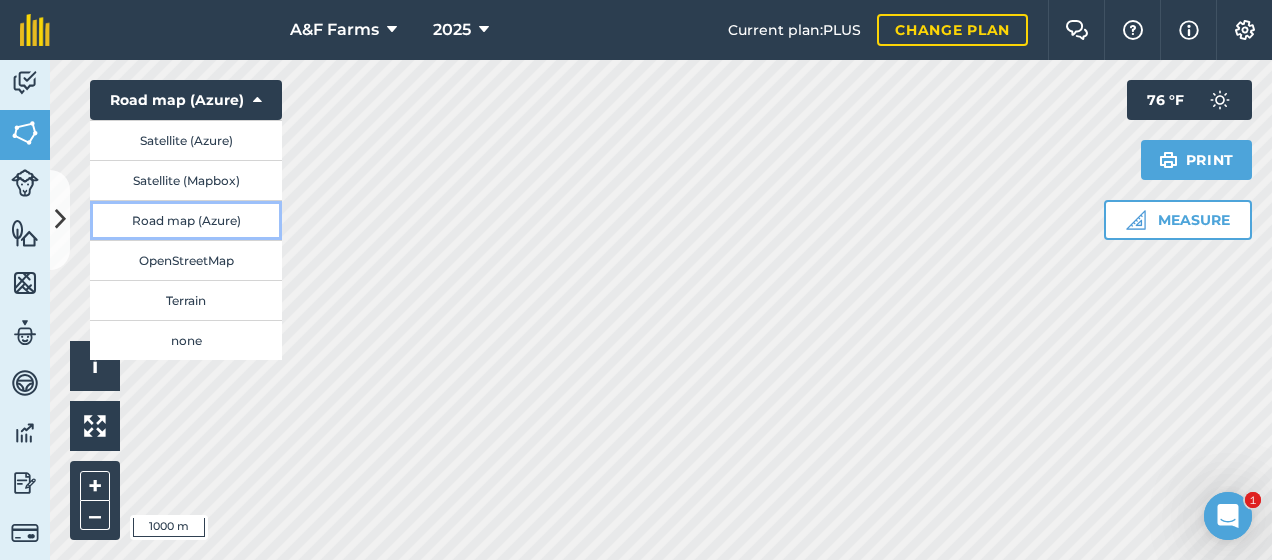 click on "Road map (Azure)" at bounding box center (186, 220) 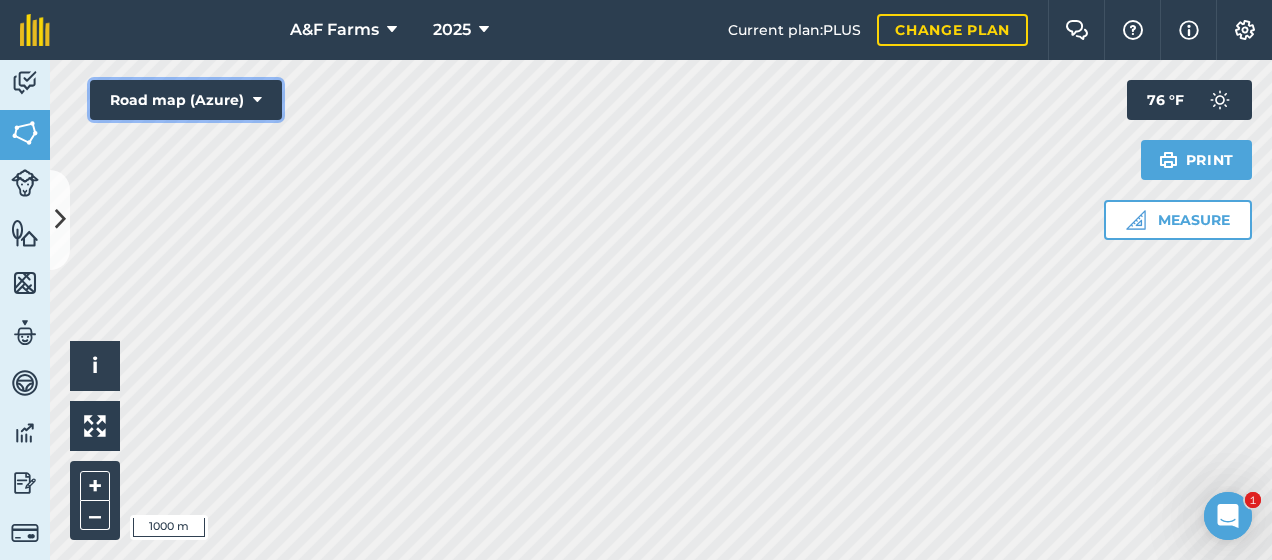 click at bounding box center (257, 100) 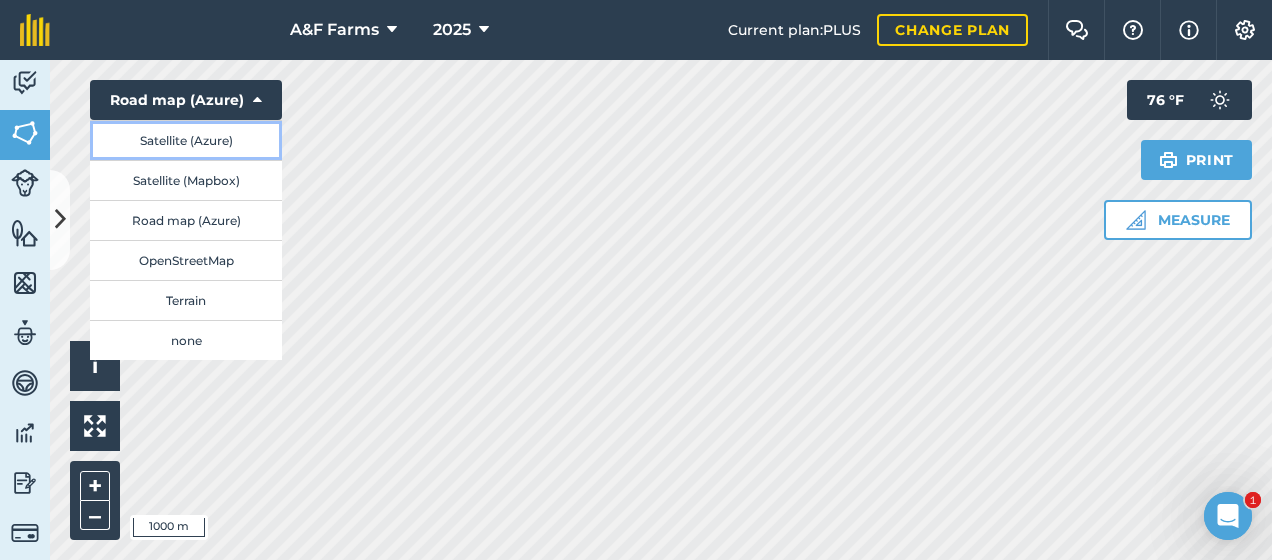 click on "Satellite (Azure)" at bounding box center [186, 140] 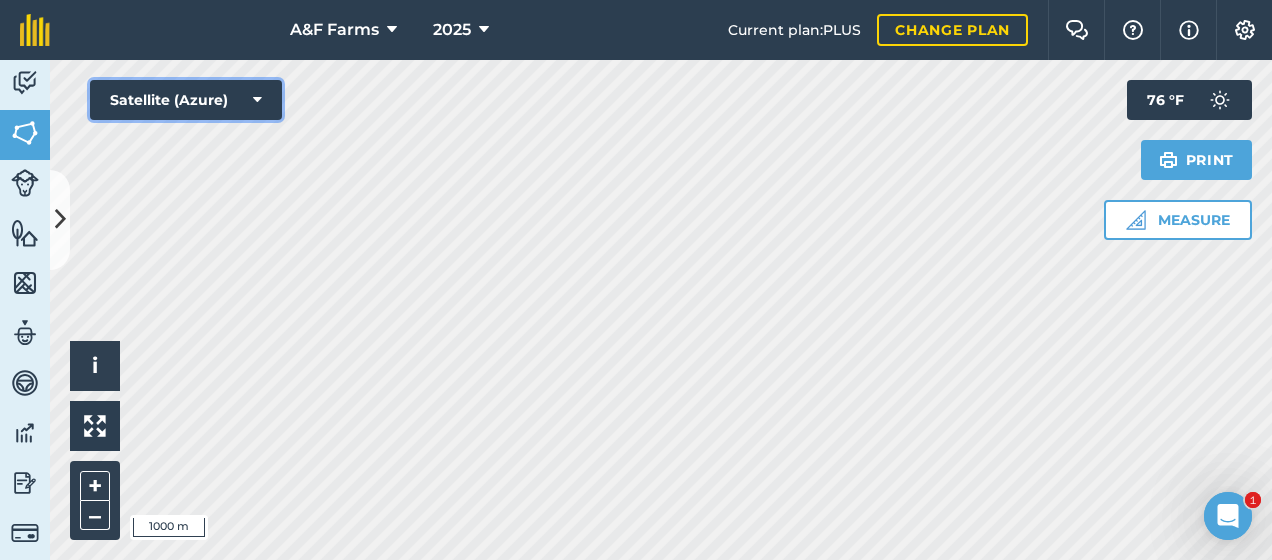 click at bounding box center (257, 100) 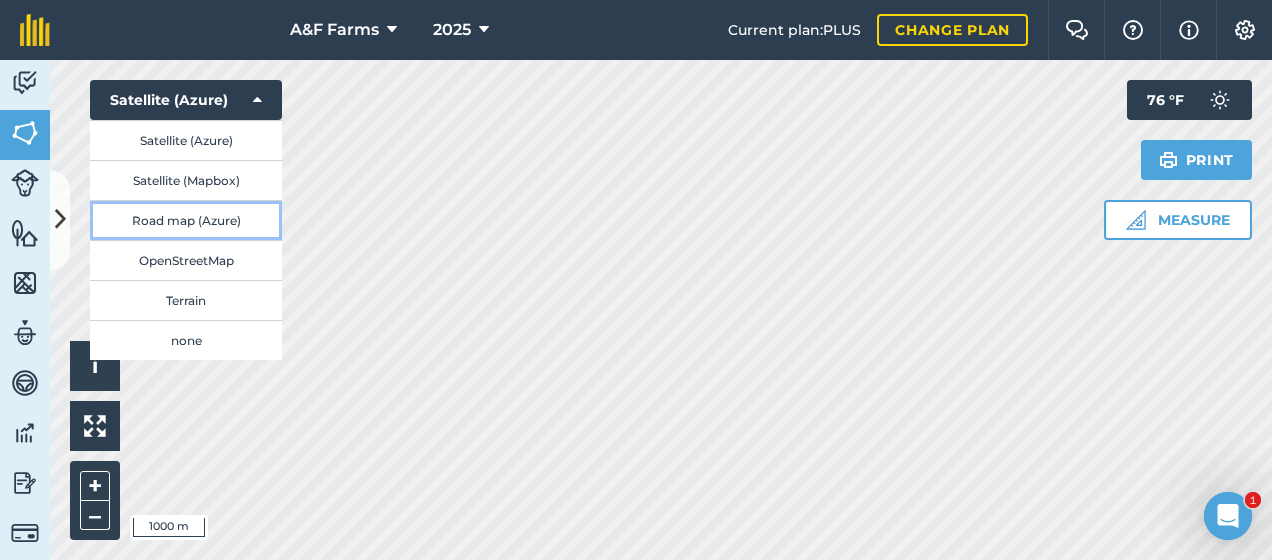 click on "Road map (Azure)" at bounding box center (186, 220) 